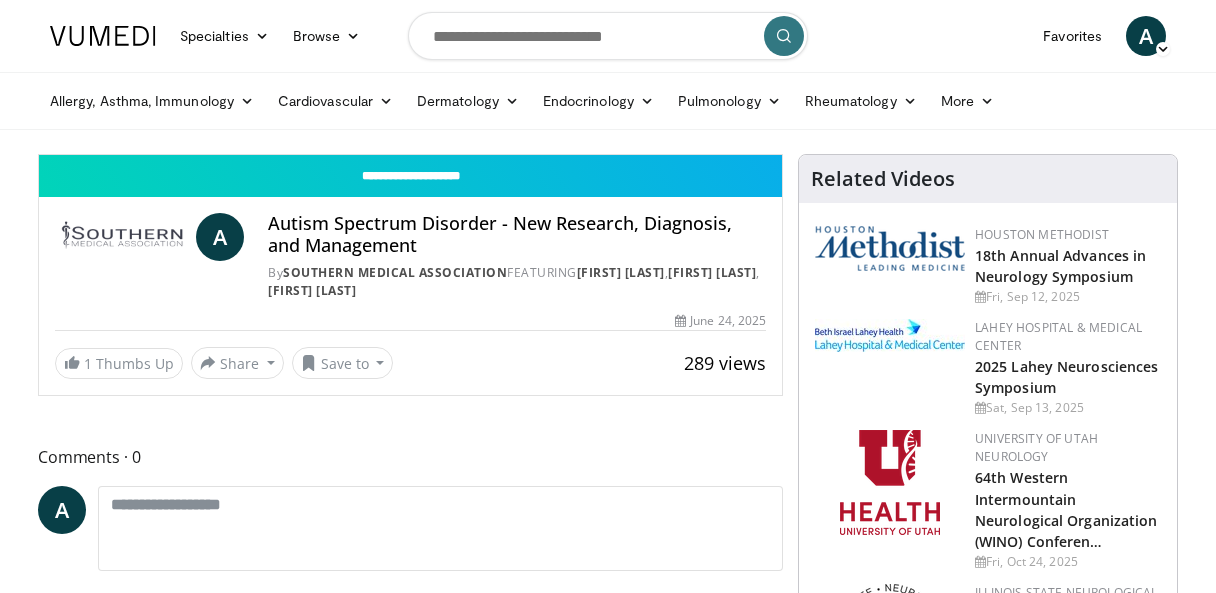 scroll, scrollTop: 0, scrollLeft: 0, axis: both 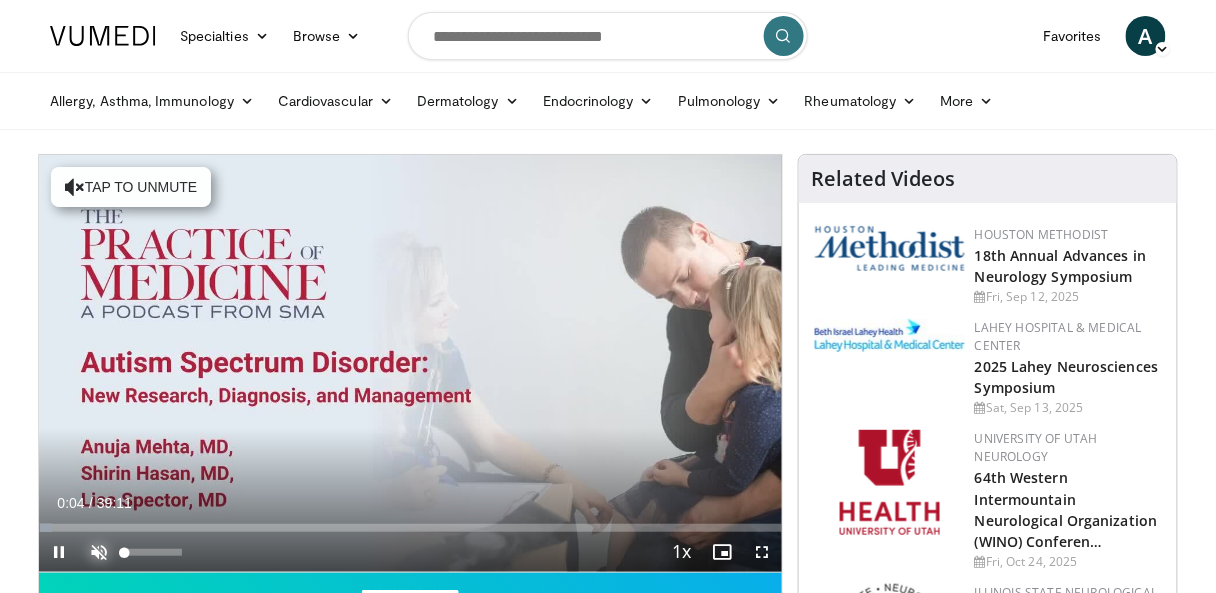 click at bounding box center [99, 552] 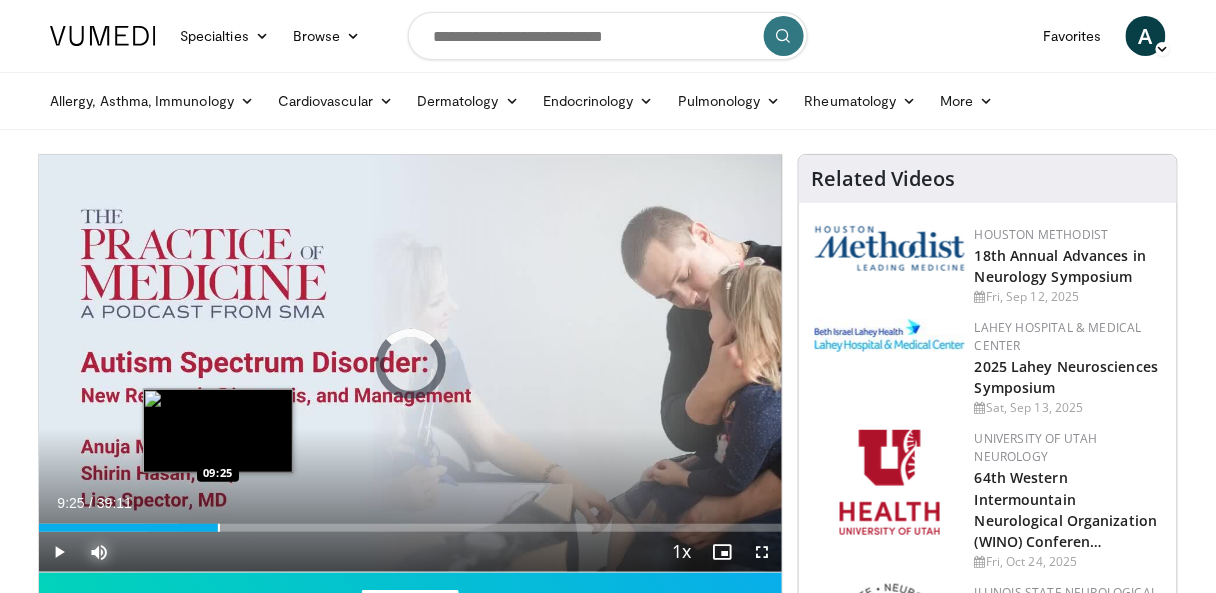 click at bounding box center [219, 528] 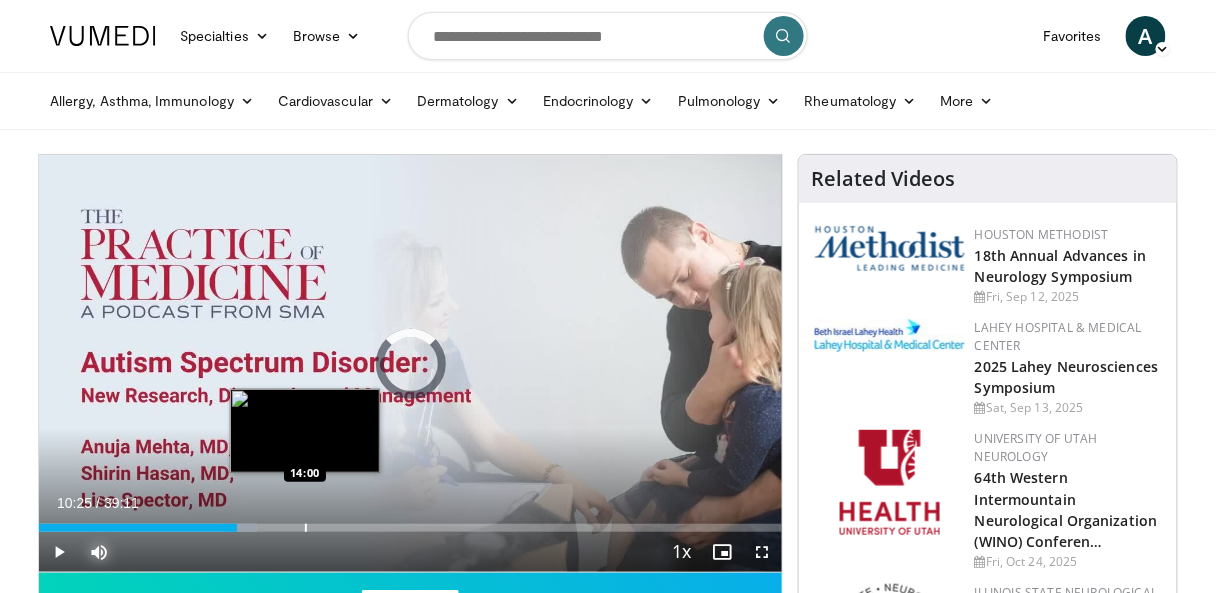 click on "Loaded :  29.30% 10:25 14:00" at bounding box center [410, 522] 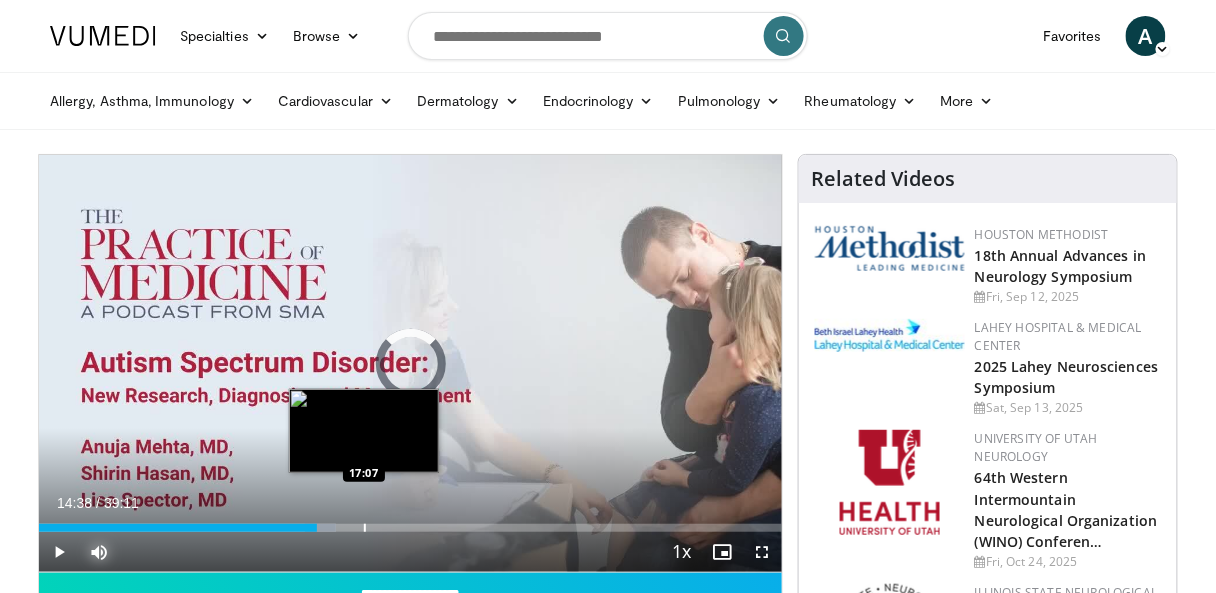 click at bounding box center [365, 528] 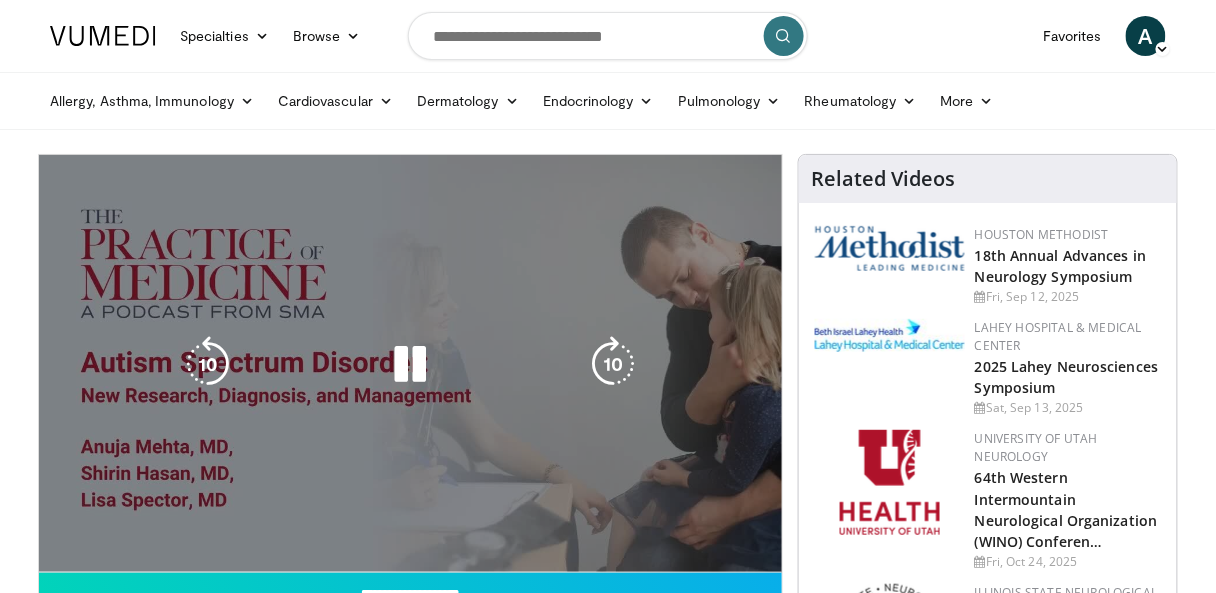 click on "10 seconds
Tap to unmute" at bounding box center (410, 363) 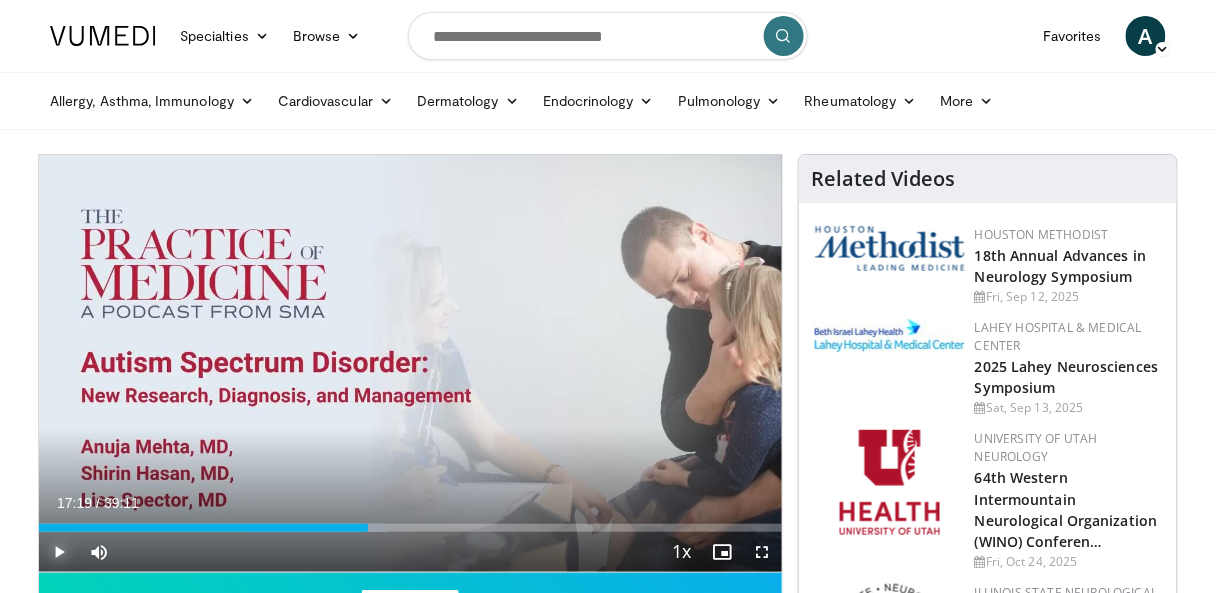 click at bounding box center (59, 552) 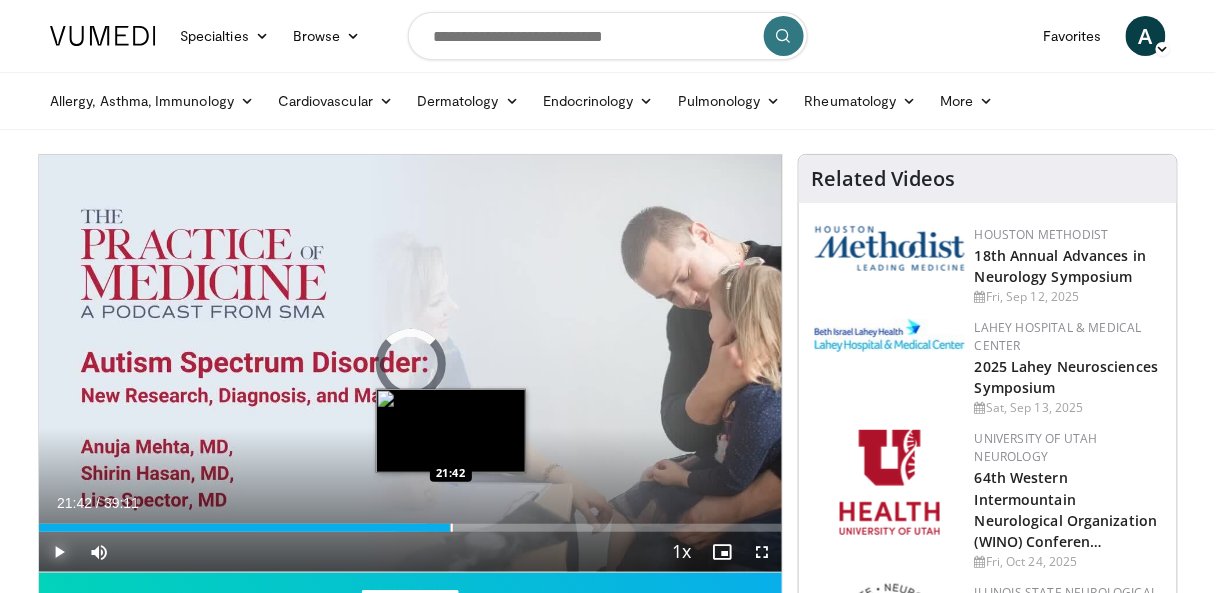 click on "Loaded :  52.23% 21:42 21:42" at bounding box center (410, 522) 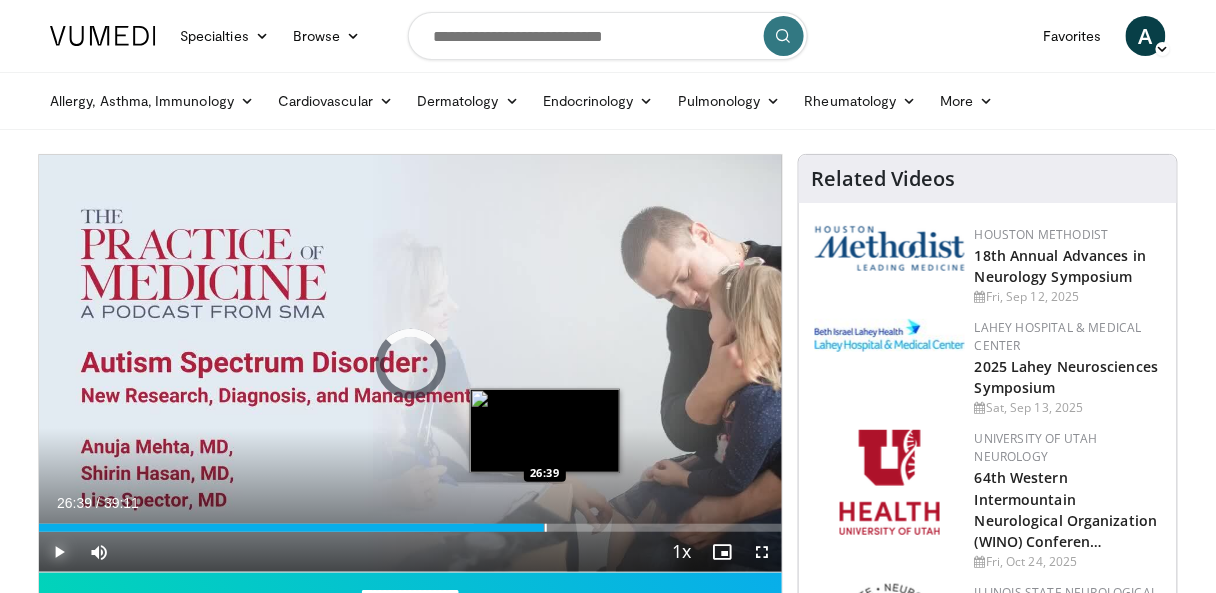 click at bounding box center (546, 528) 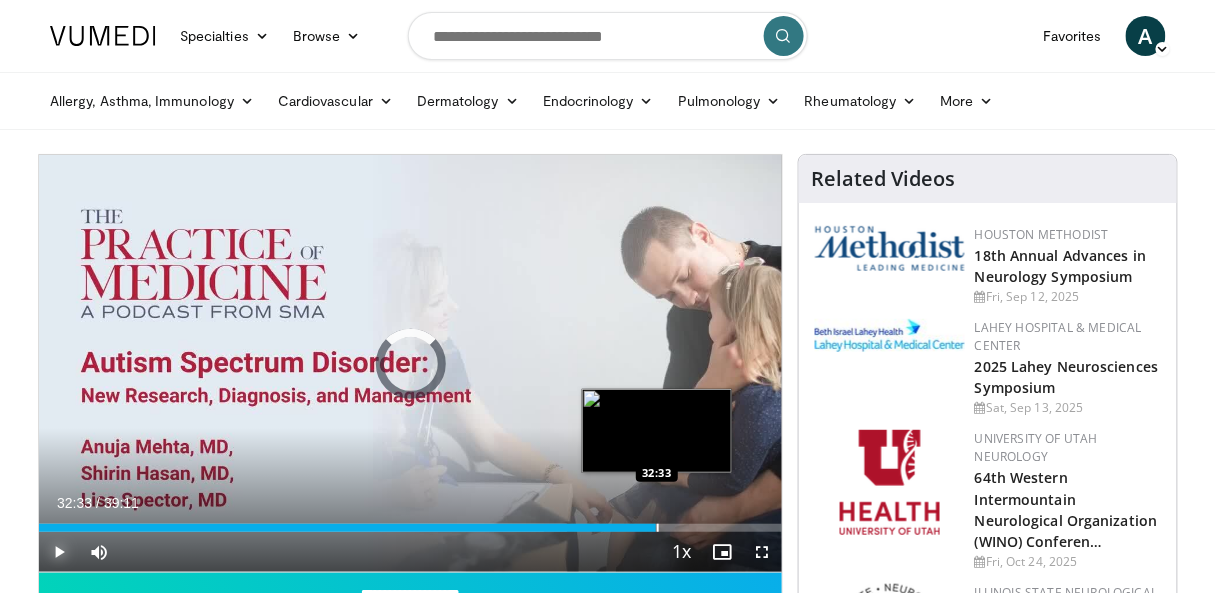 click at bounding box center [658, 528] 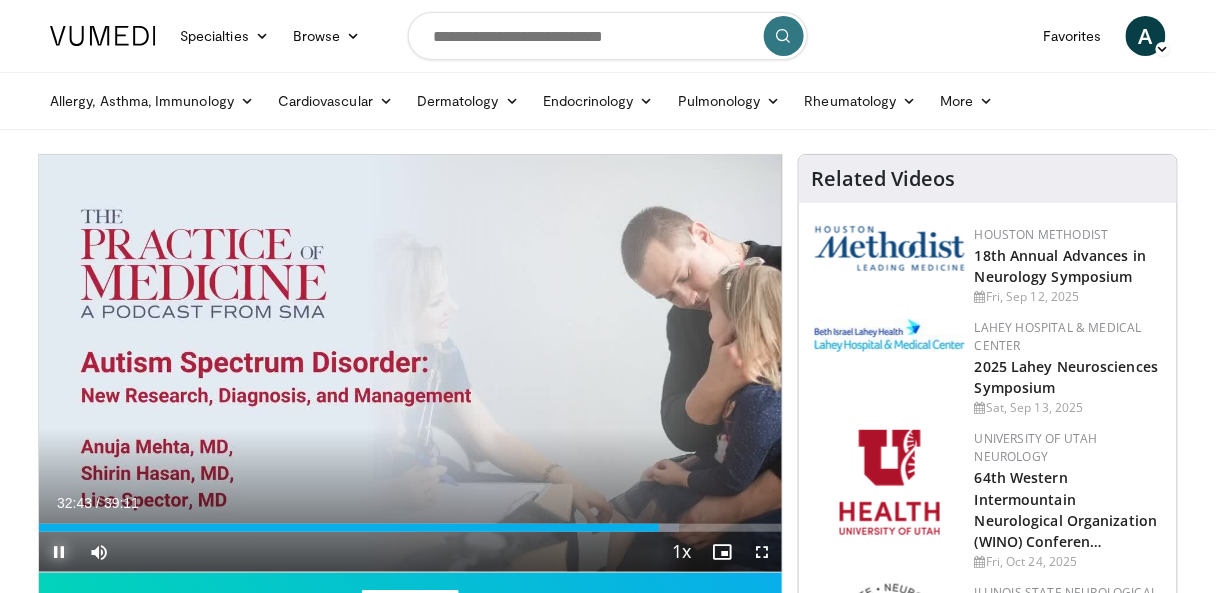 click at bounding box center [59, 552] 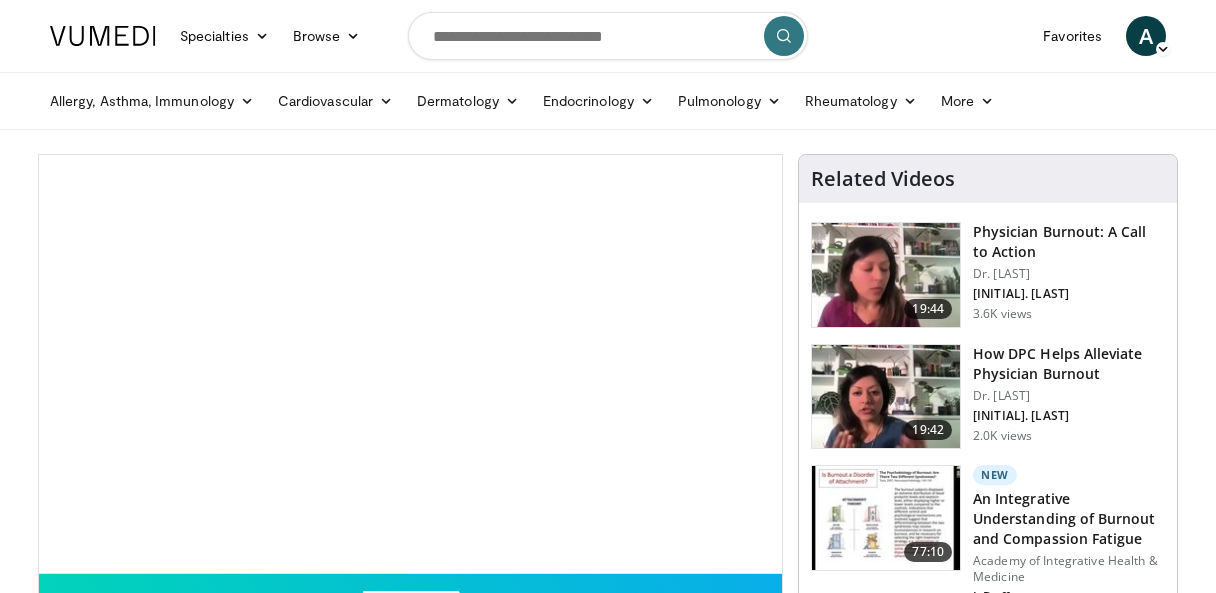 scroll, scrollTop: 0, scrollLeft: 0, axis: both 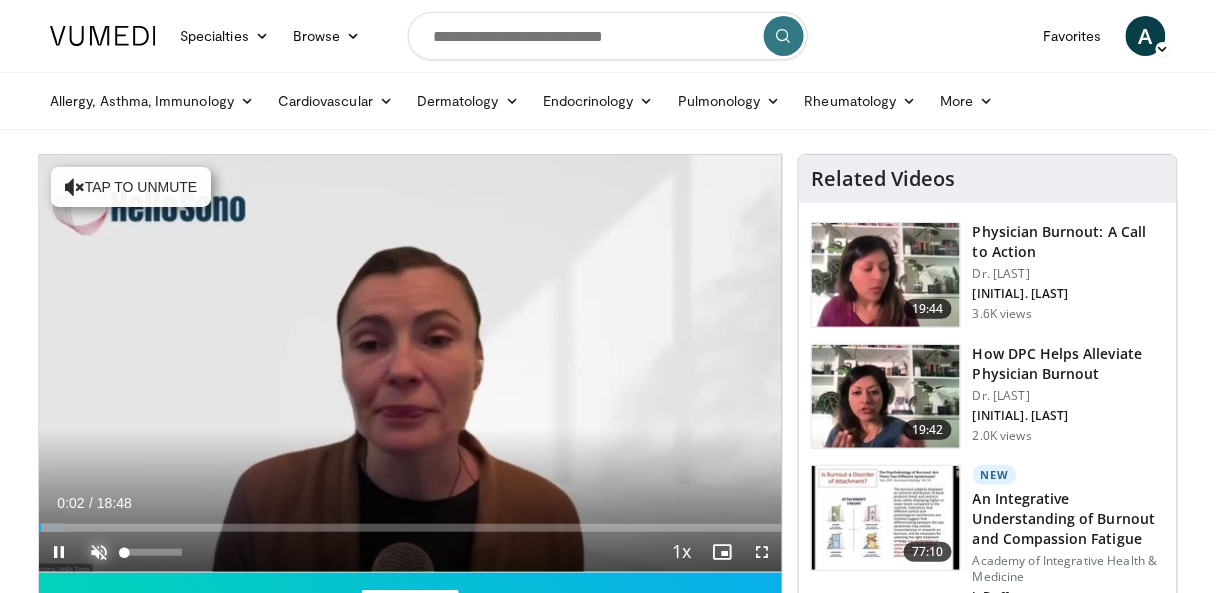 click at bounding box center [99, 552] 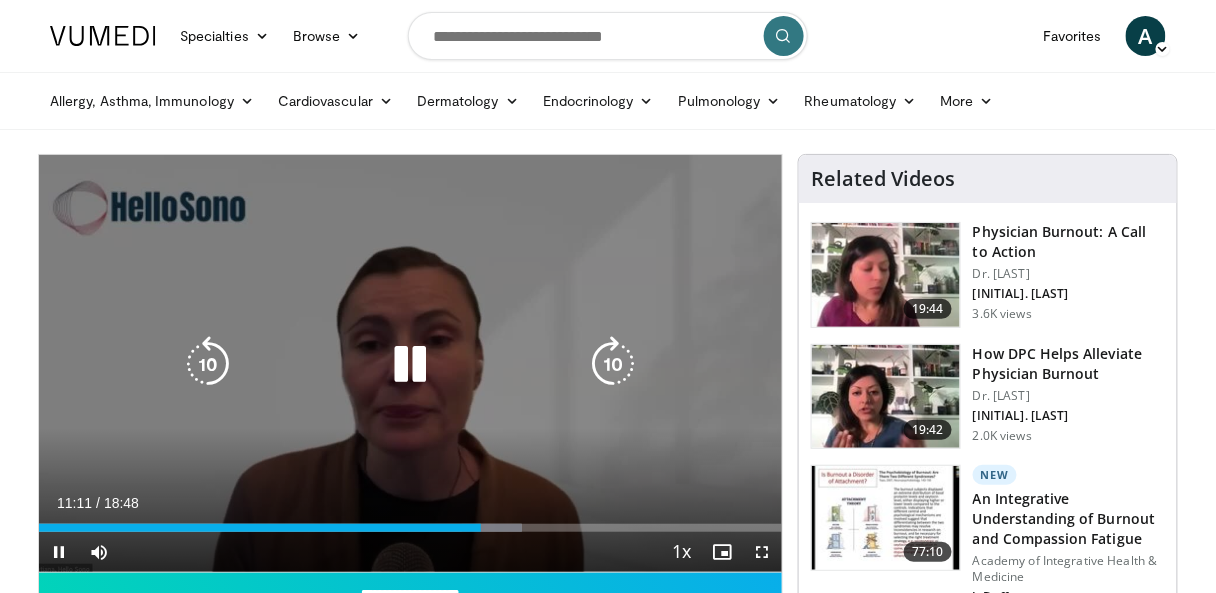click at bounding box center [410, 364] 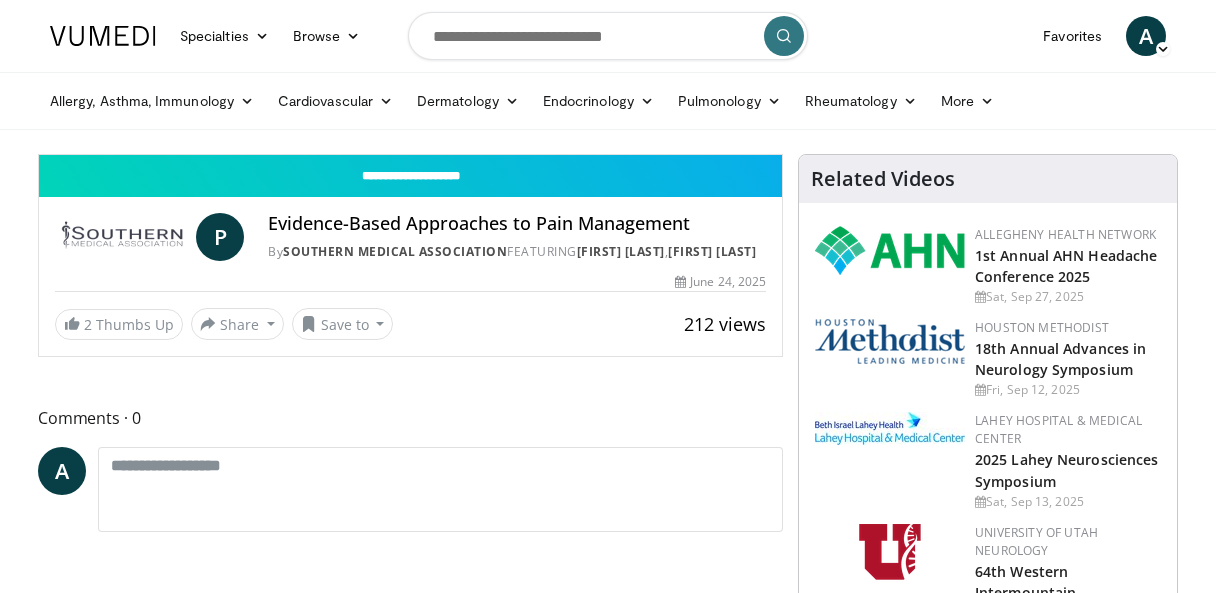 scroll, scrollTop: 0, scrollLeft: 0, axis: both 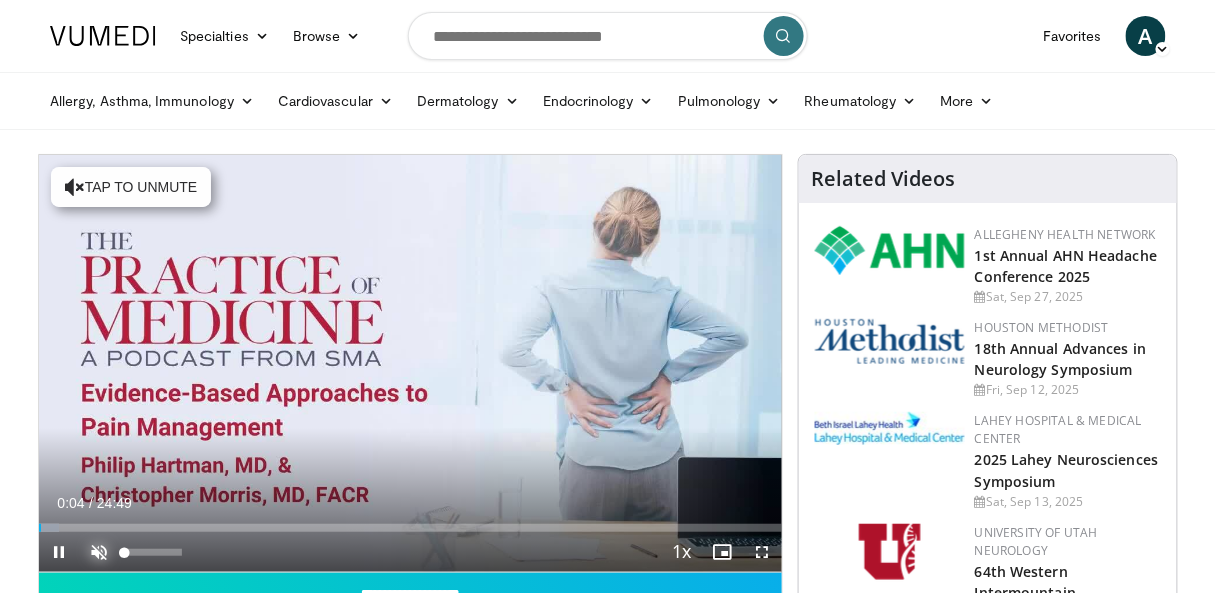 click at bounding box center (99, 552) 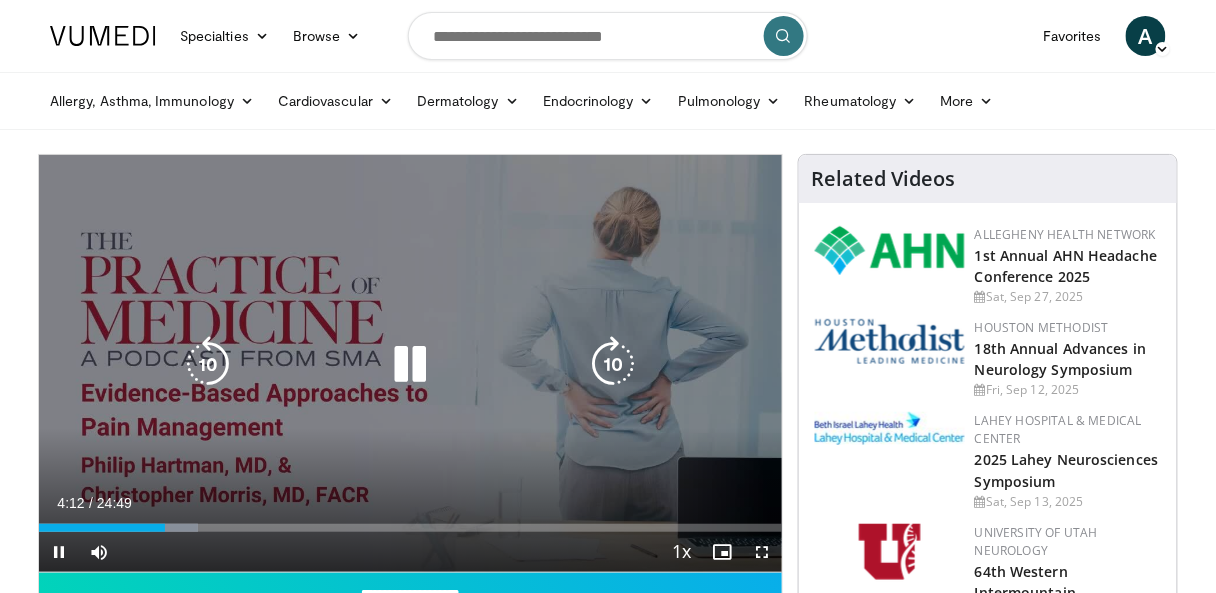 click on "**********" at bounding box center (410, 364) 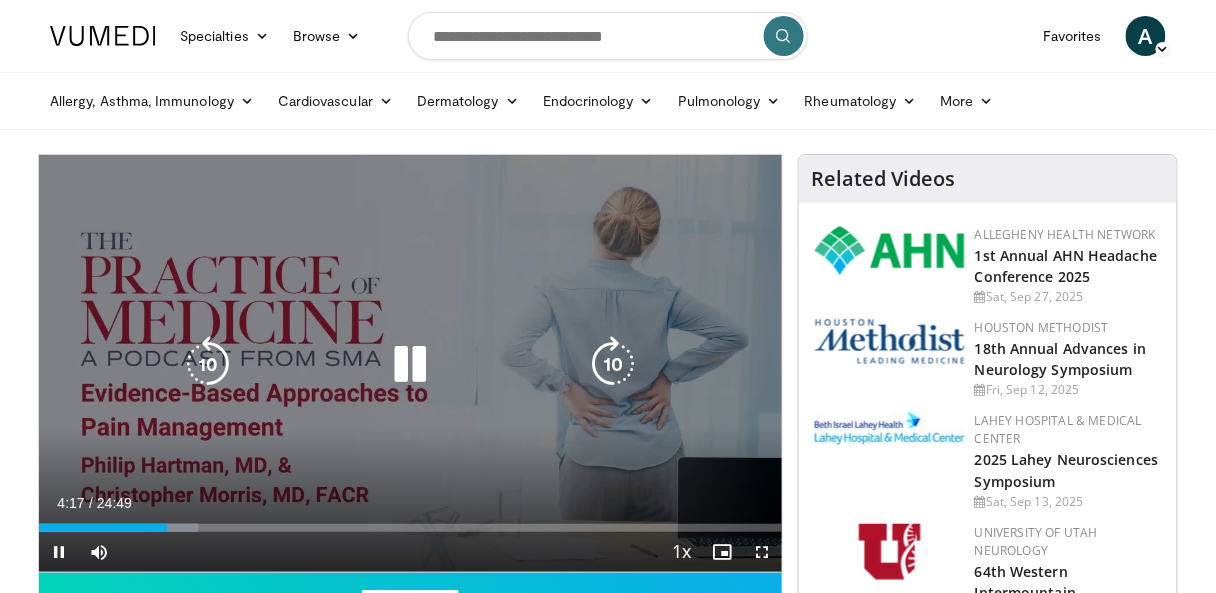 click at bounding box center [410, 364] 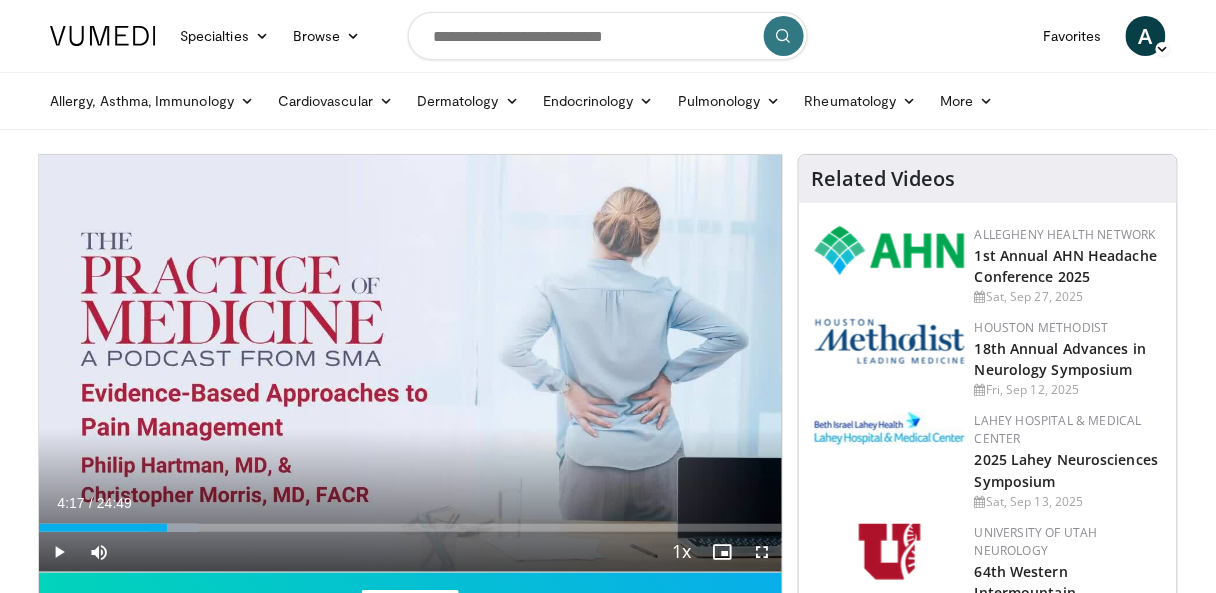 click on "Related Videos
Allegheny Health Network
1st Annual AHN Headache Conference 2025
Sat, Sep 27, 2025
Houston Methodist
18th Annual Advances in Neurology Symposium
Fri, Sep 12, 2025" at bounding box center (988, 1937) 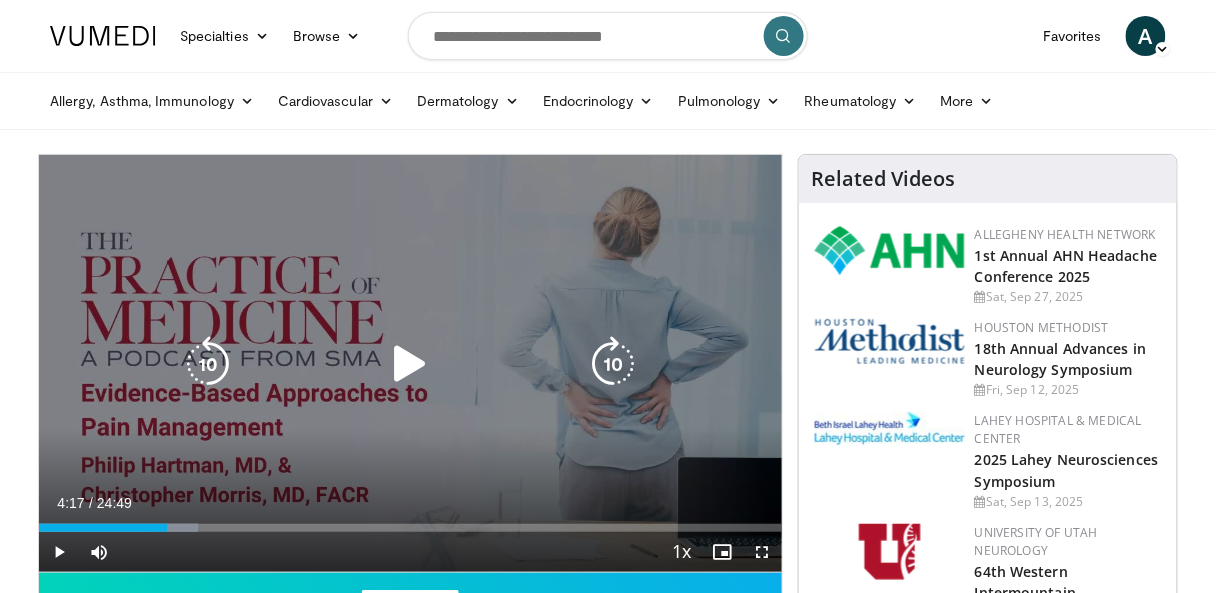 click at bounding box center [410, 364] 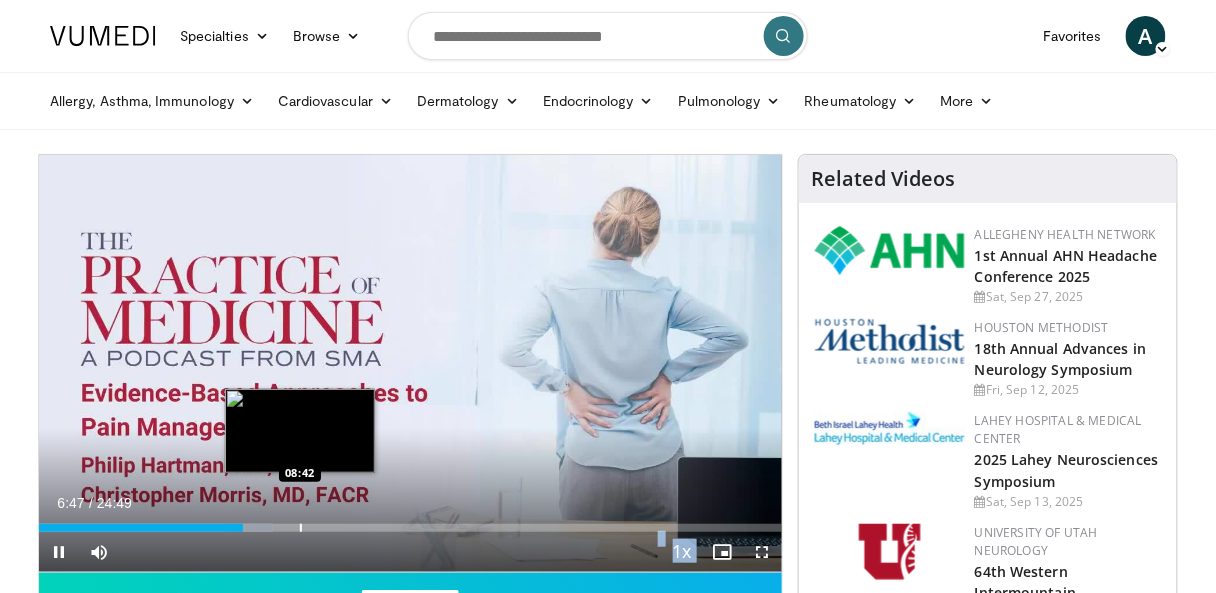 drag, startPoint x: 341, startPoint y: 422, endPoint x: 300, endPoint y: 523, distance: 109.004585 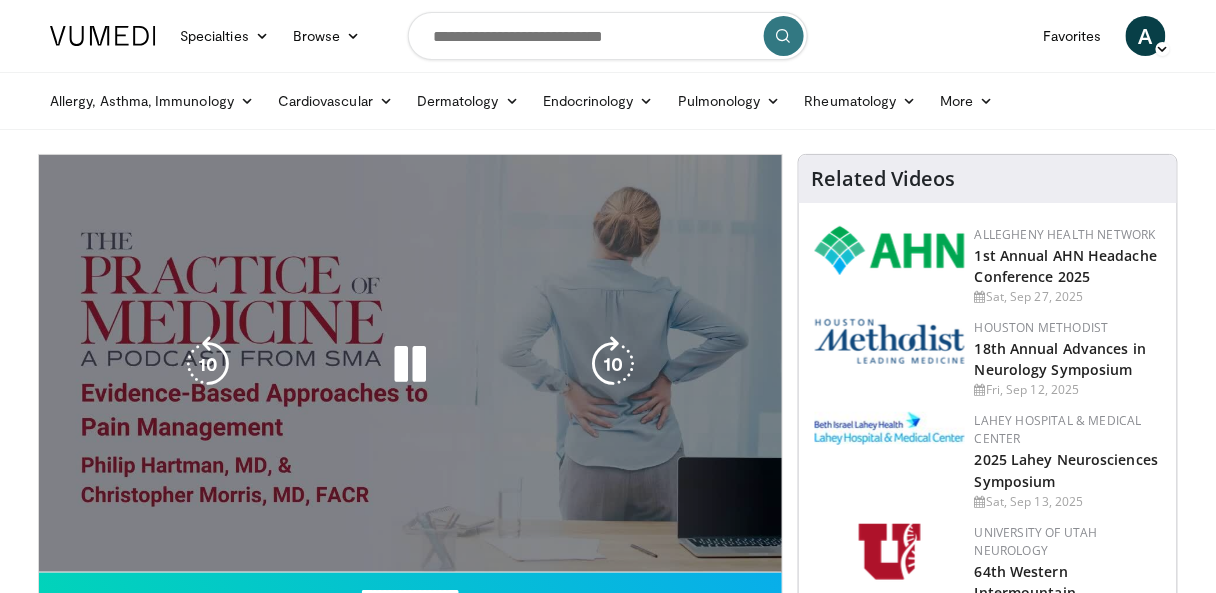 click on "**********" at bounding box center [410, 364] 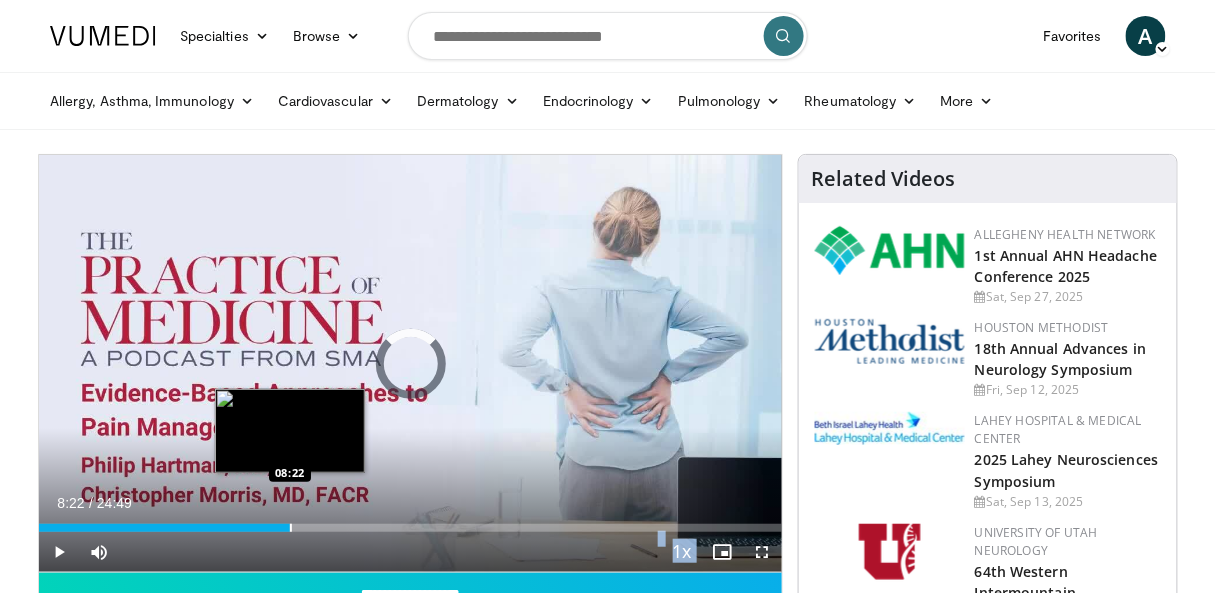 click at bounding box center (291, 528) 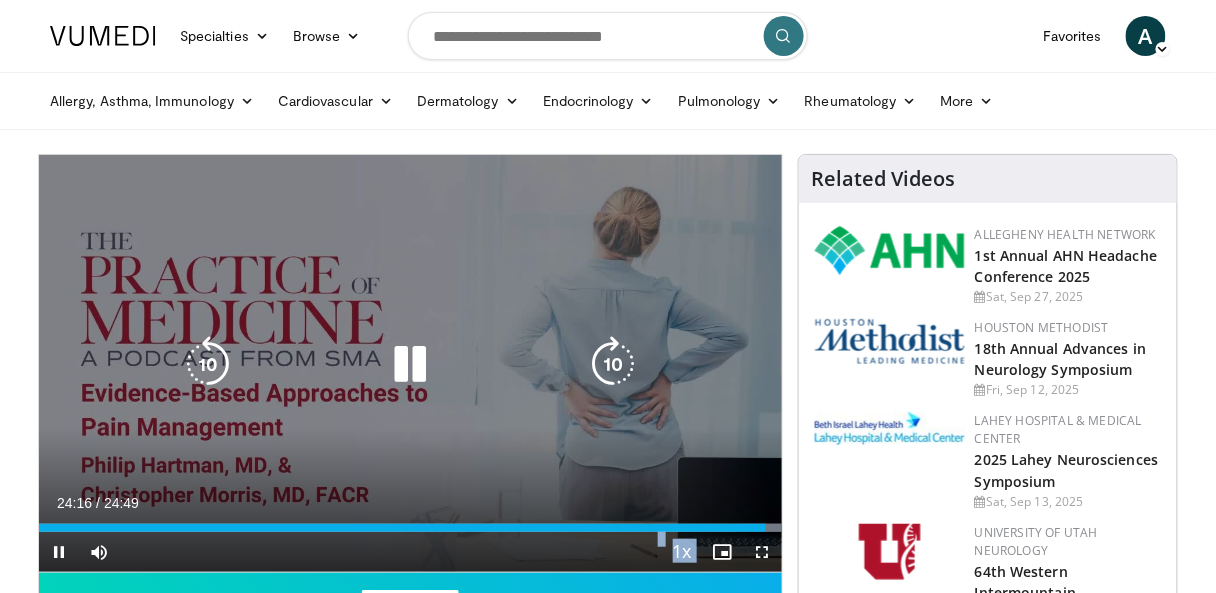 click at bounding box center (410, 364) 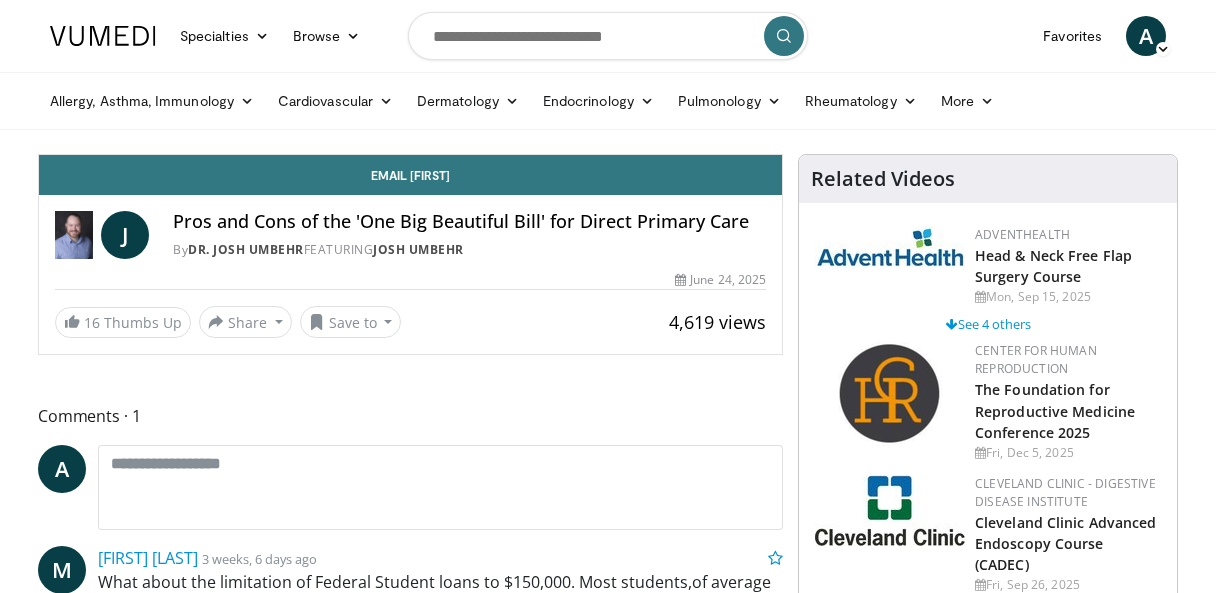 scroll, scrollTop: 0, scrollLeft: 0, axis: both 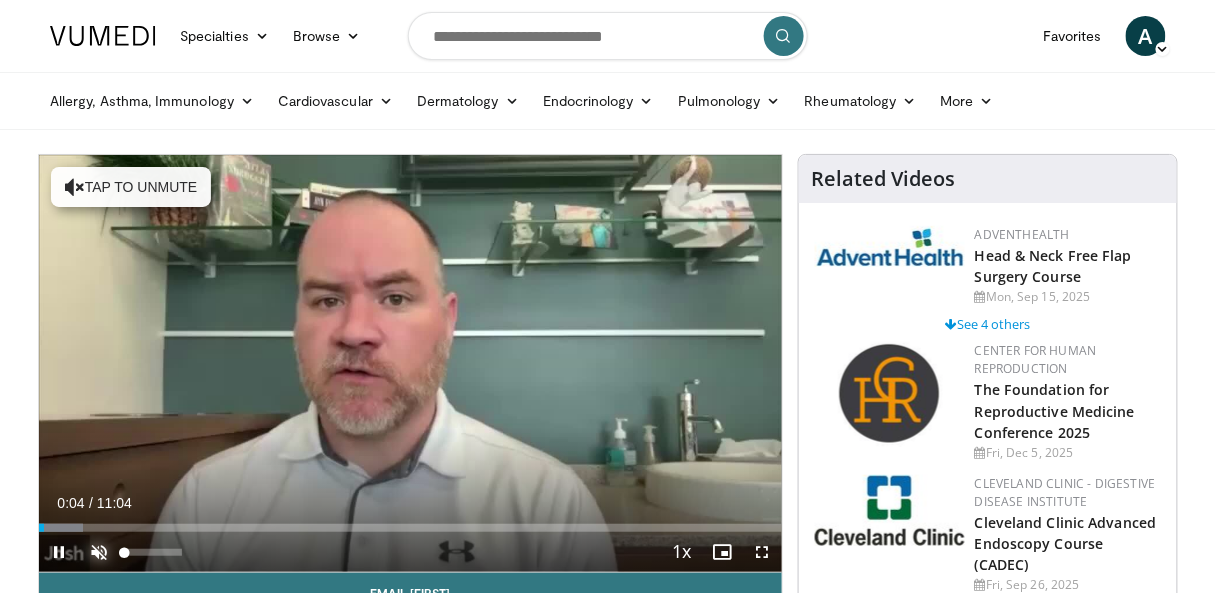 click at bounding box center (99, 552) 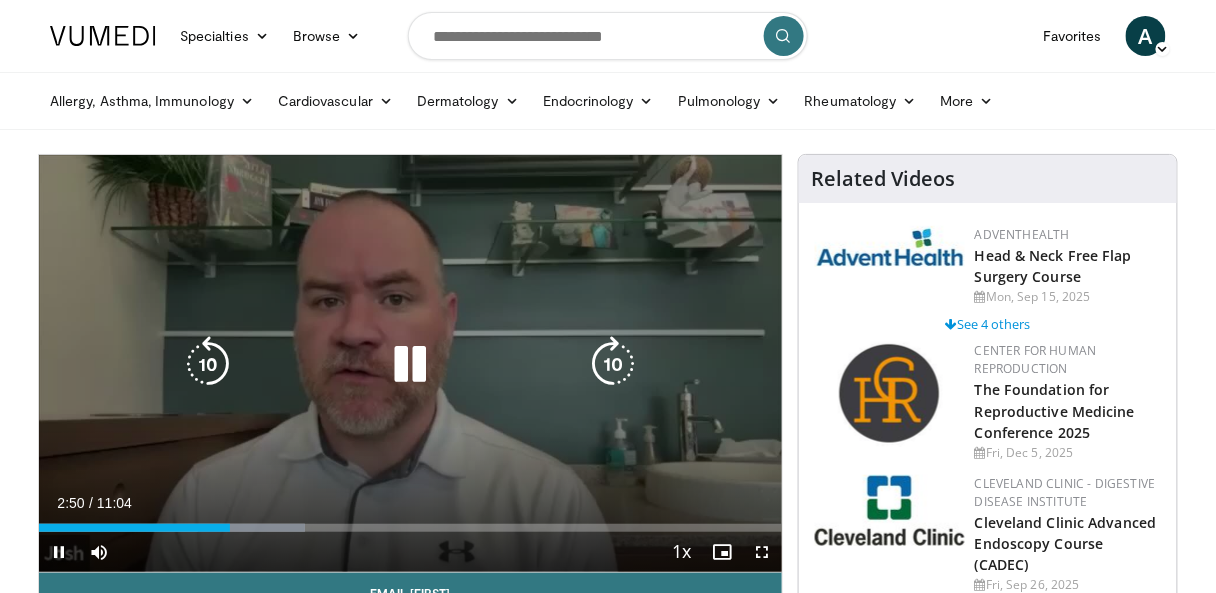 click at bounding box center [410, 364] 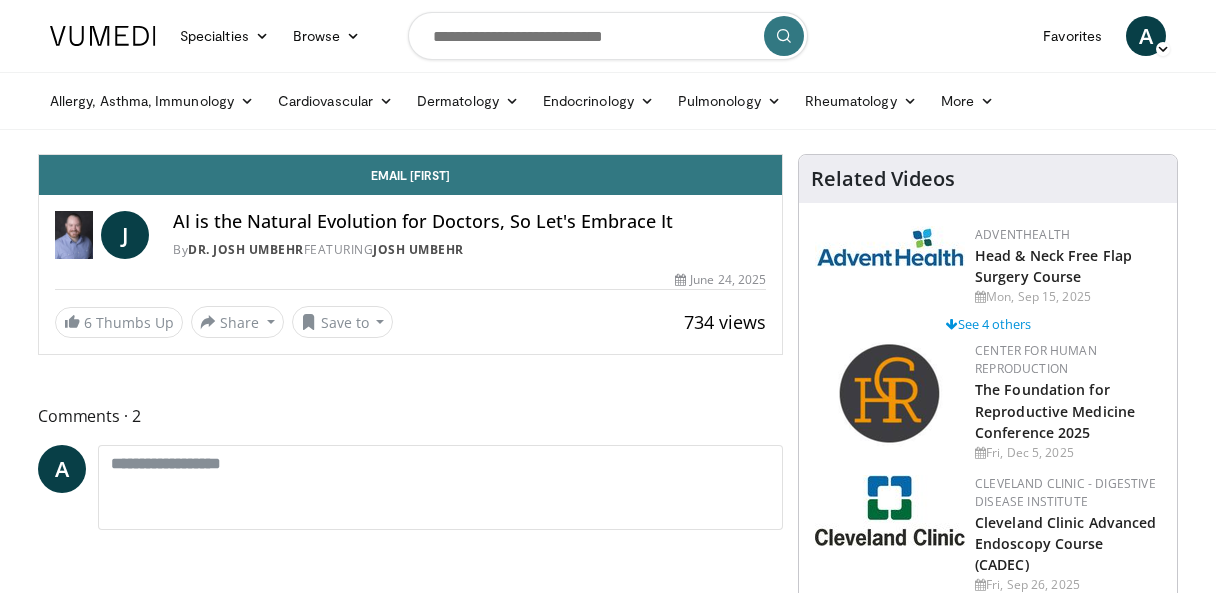 scroll, scrollTop: 0, scrollLeft: 0, axis: both 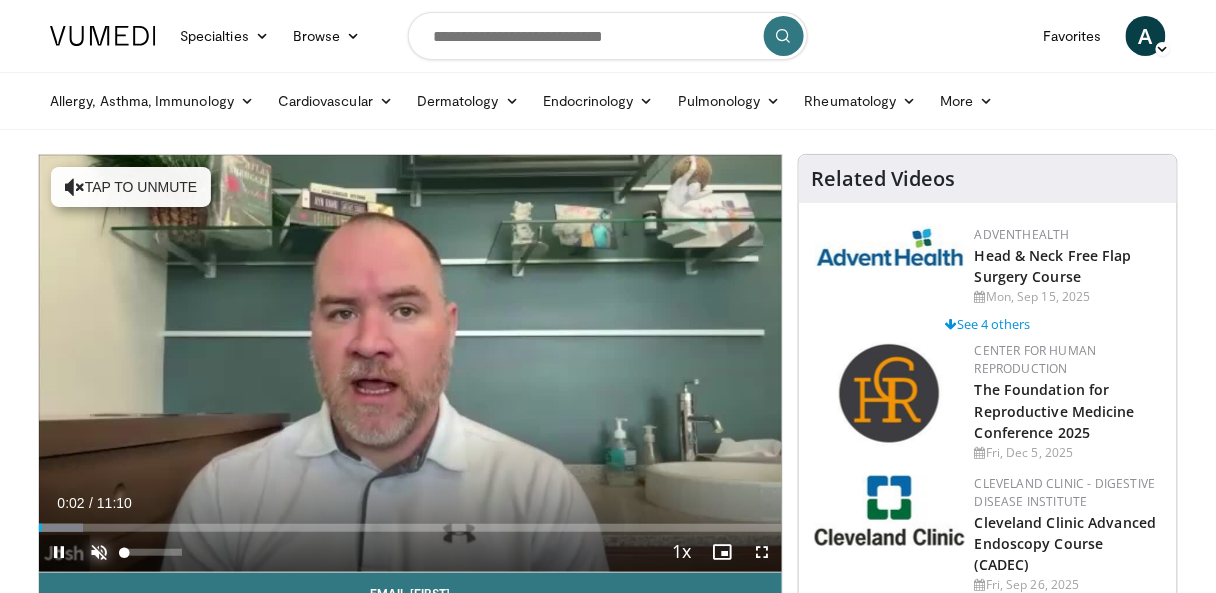 click at bounding box center (99, 552) 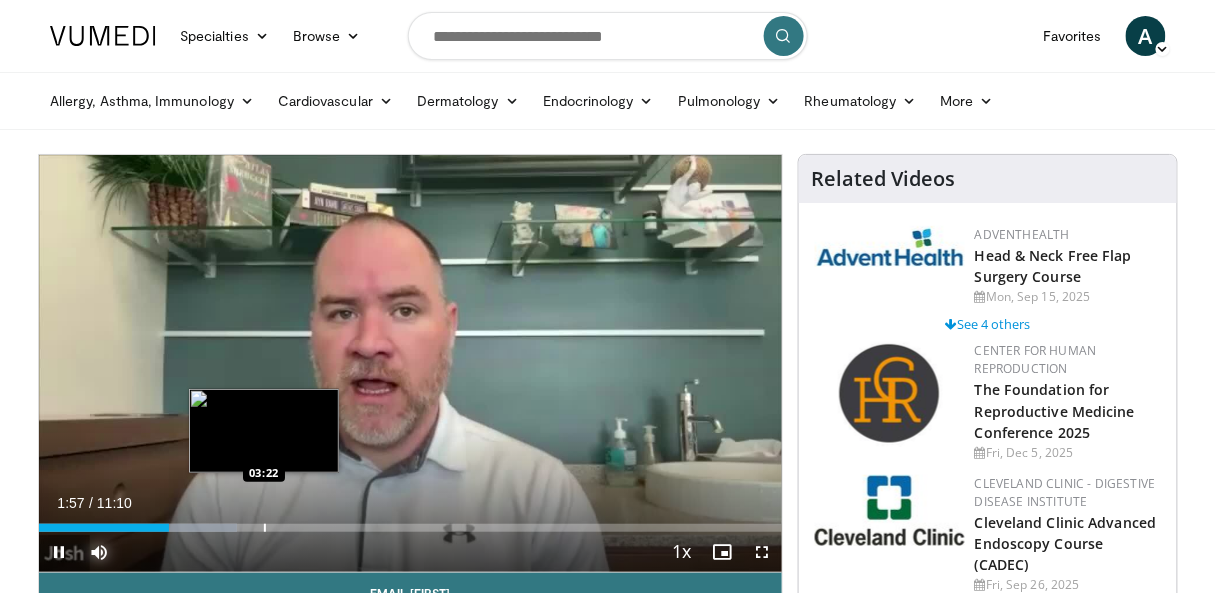 click at bounding box center (265, 528) 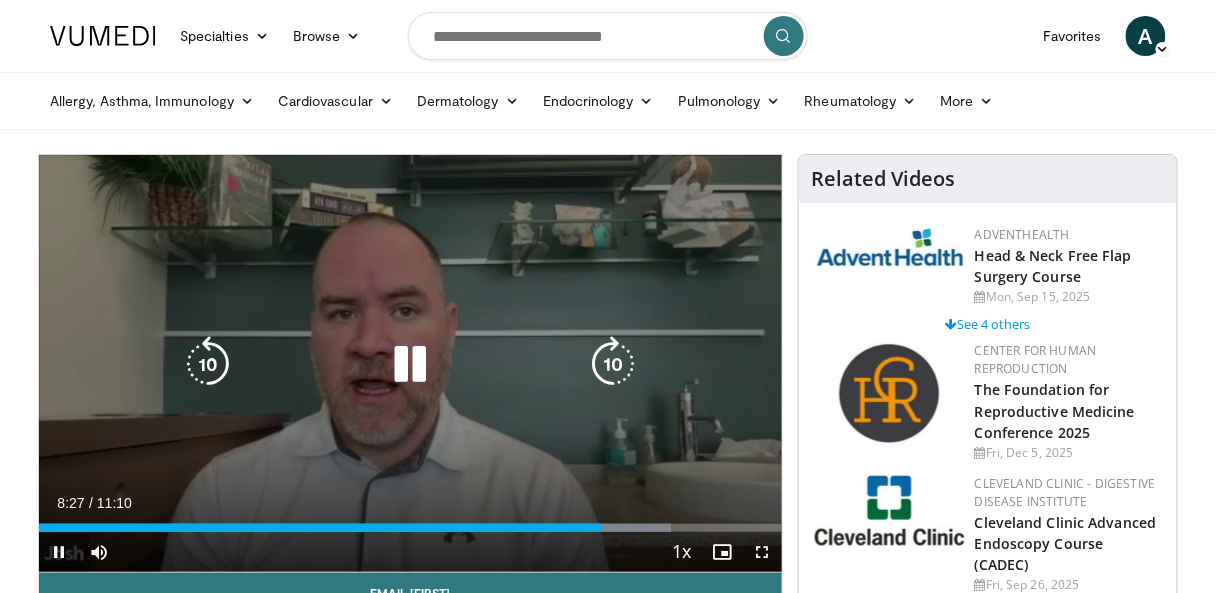 click at bounding box center (410, 364) 